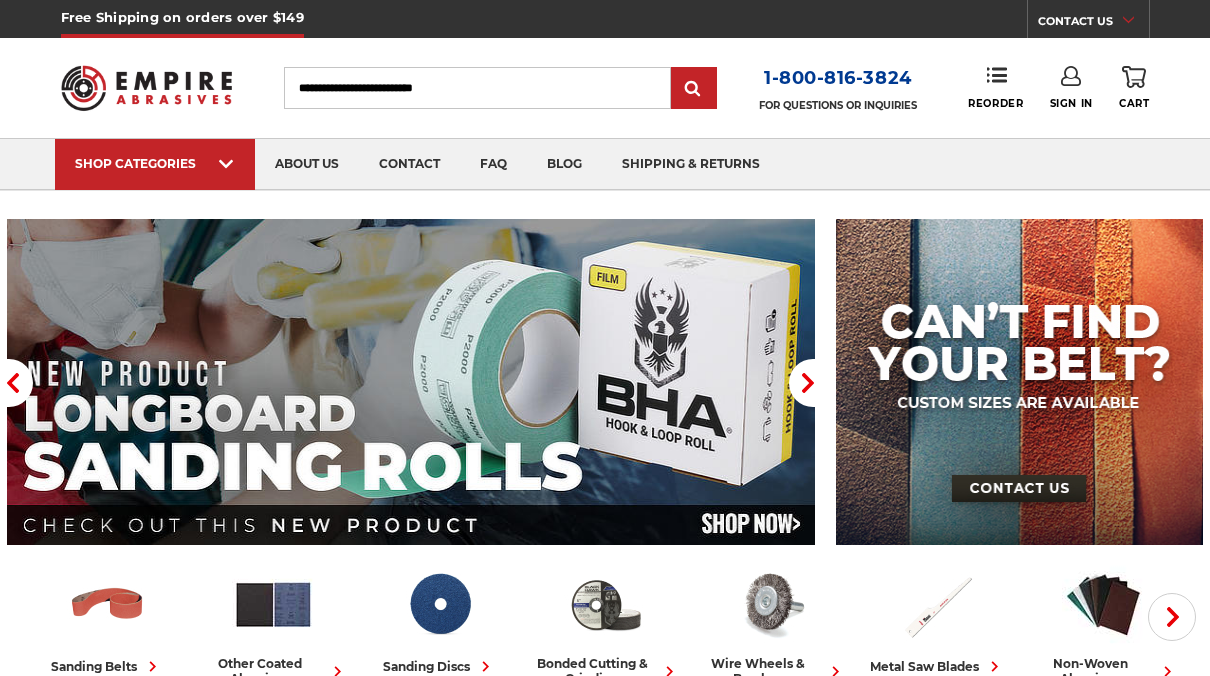 scroll, scrollTop: 0, scrollLeft: 0, axis: both 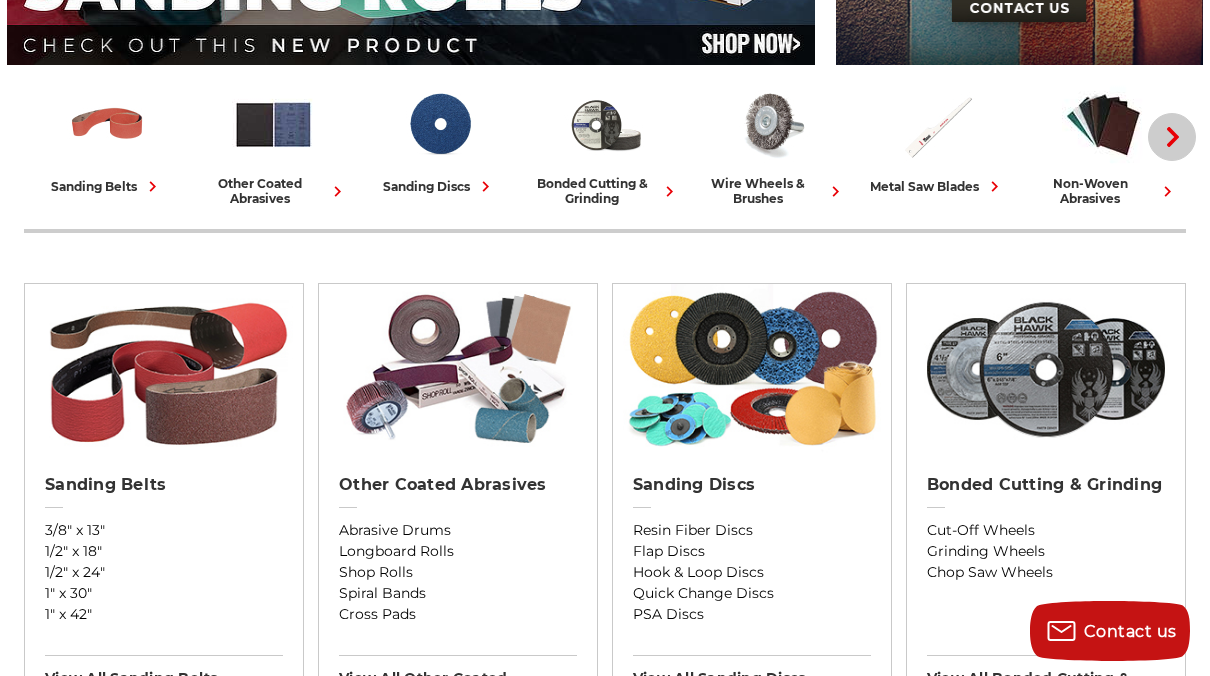 click 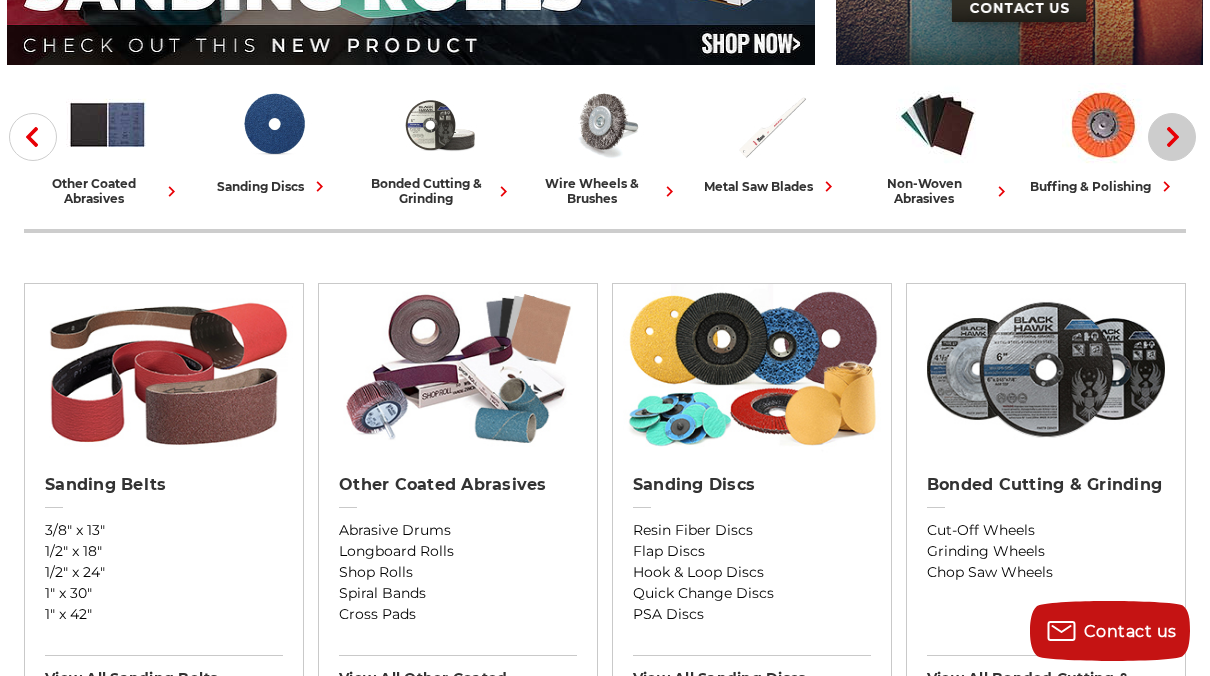 click 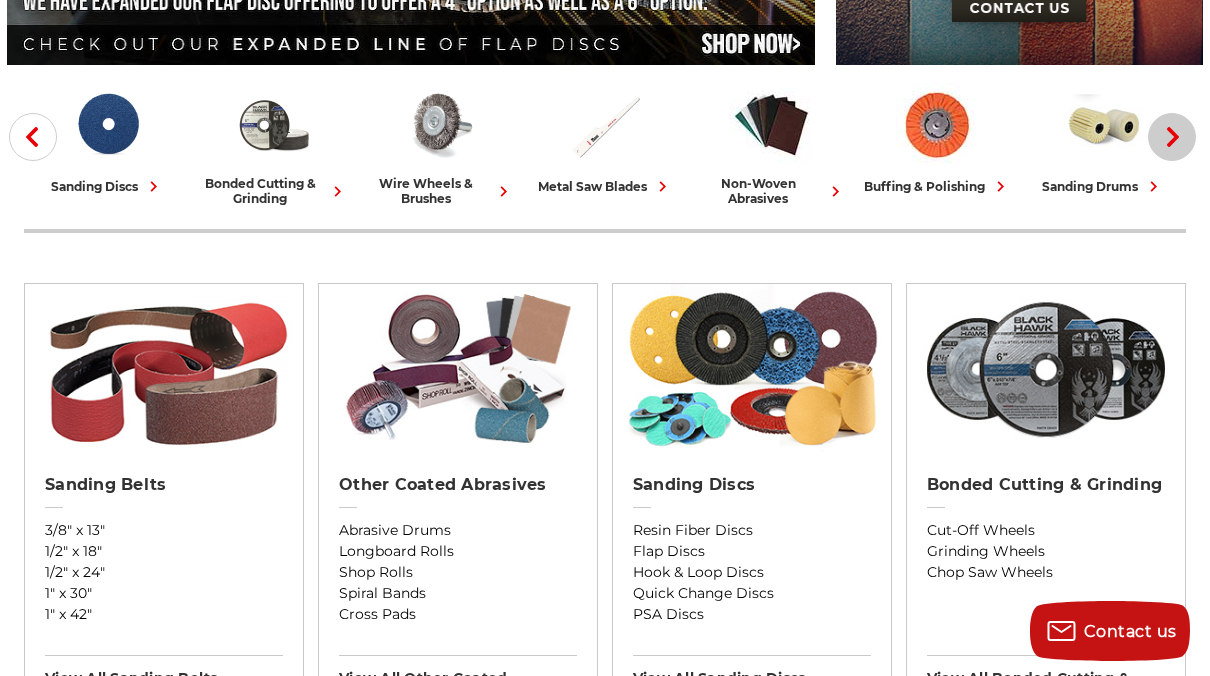 click 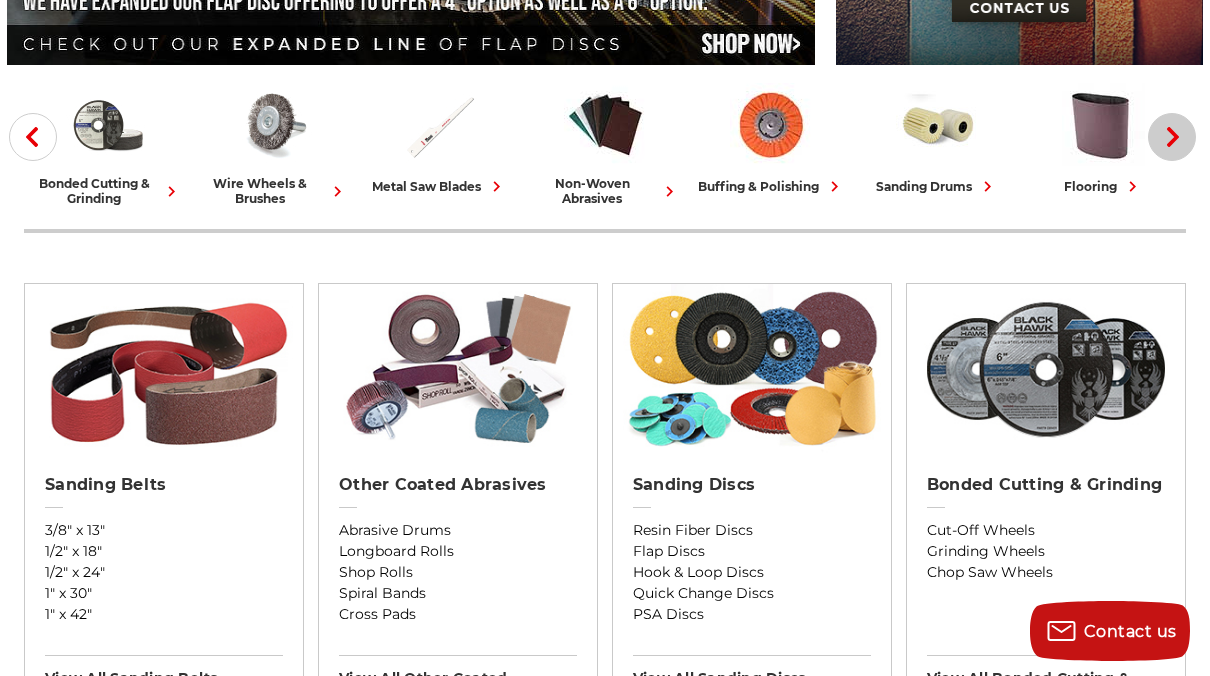 click 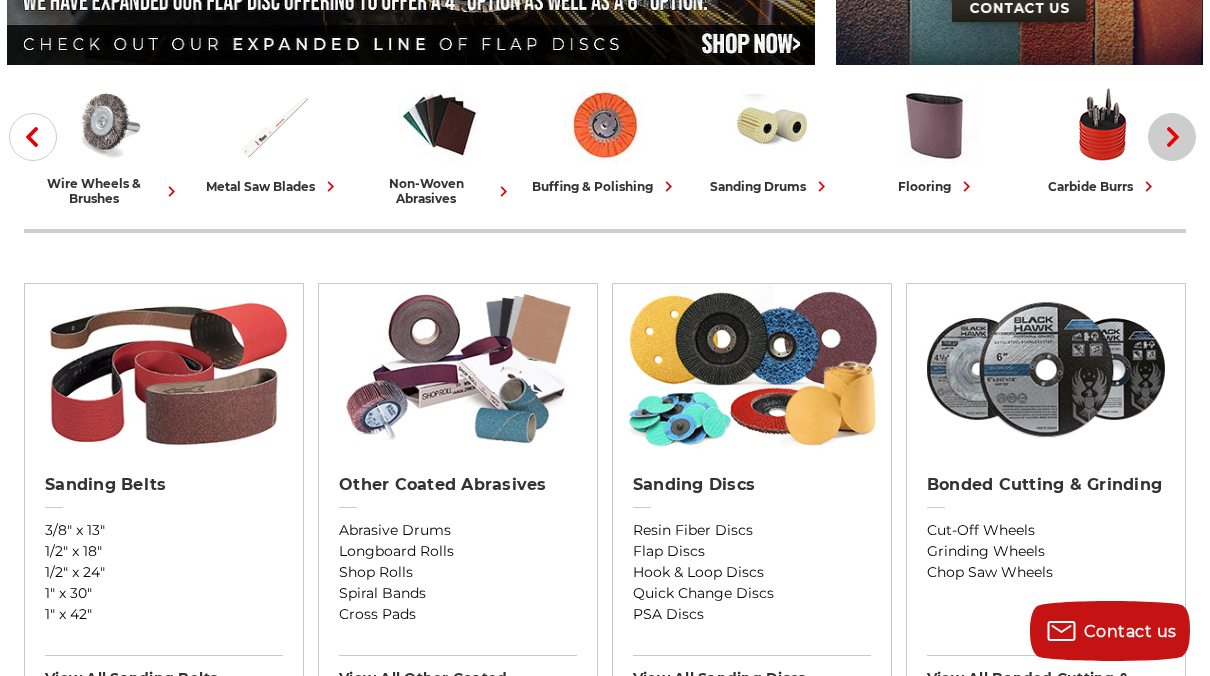 click 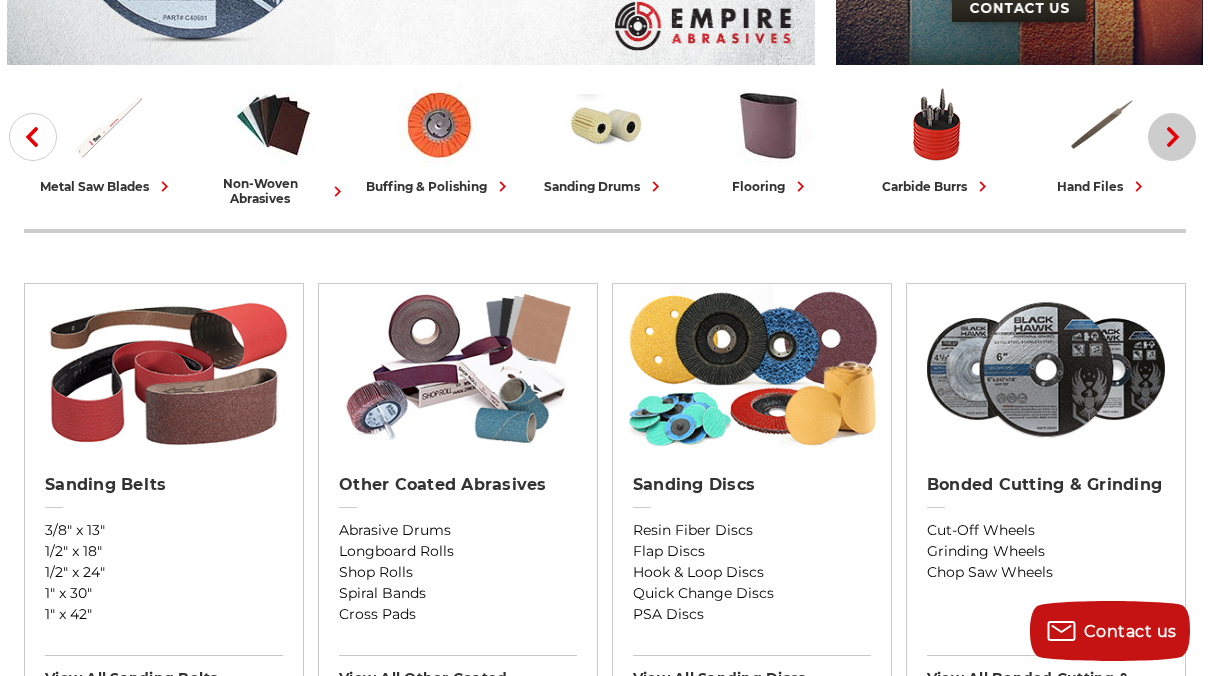 click 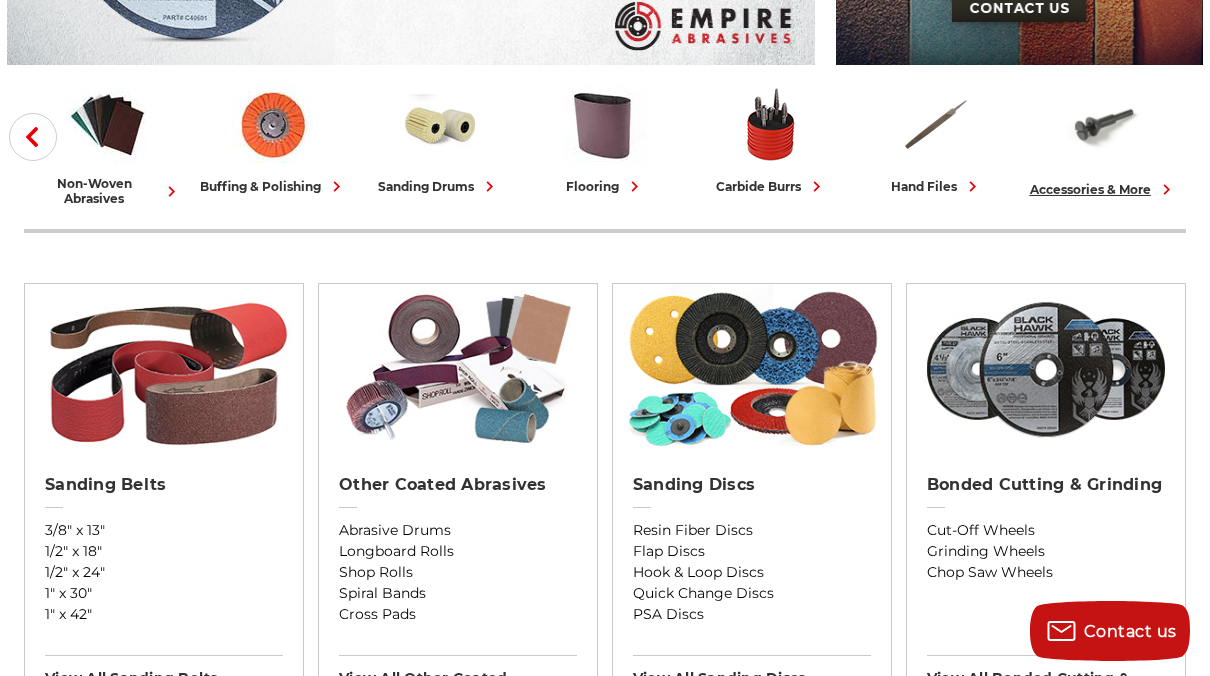 click on "accessories & more" at bounding box center [1103, 141] 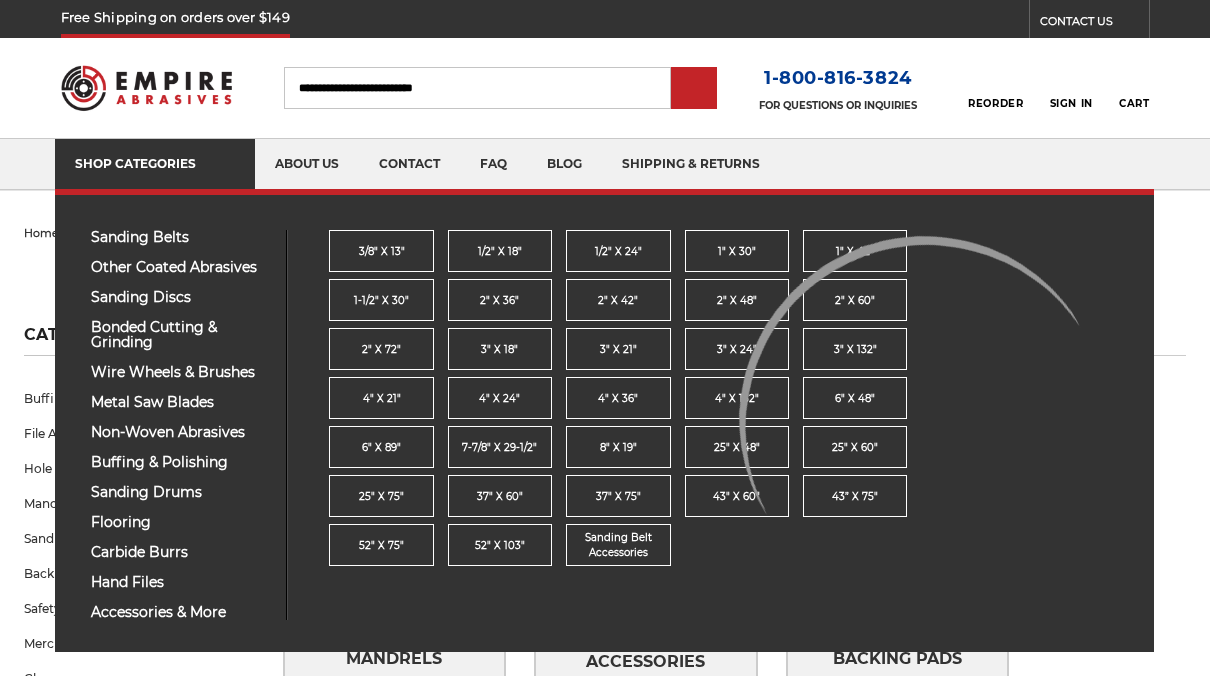 scroll, scrollTop: 0, scrollLeft: 0, axis: both 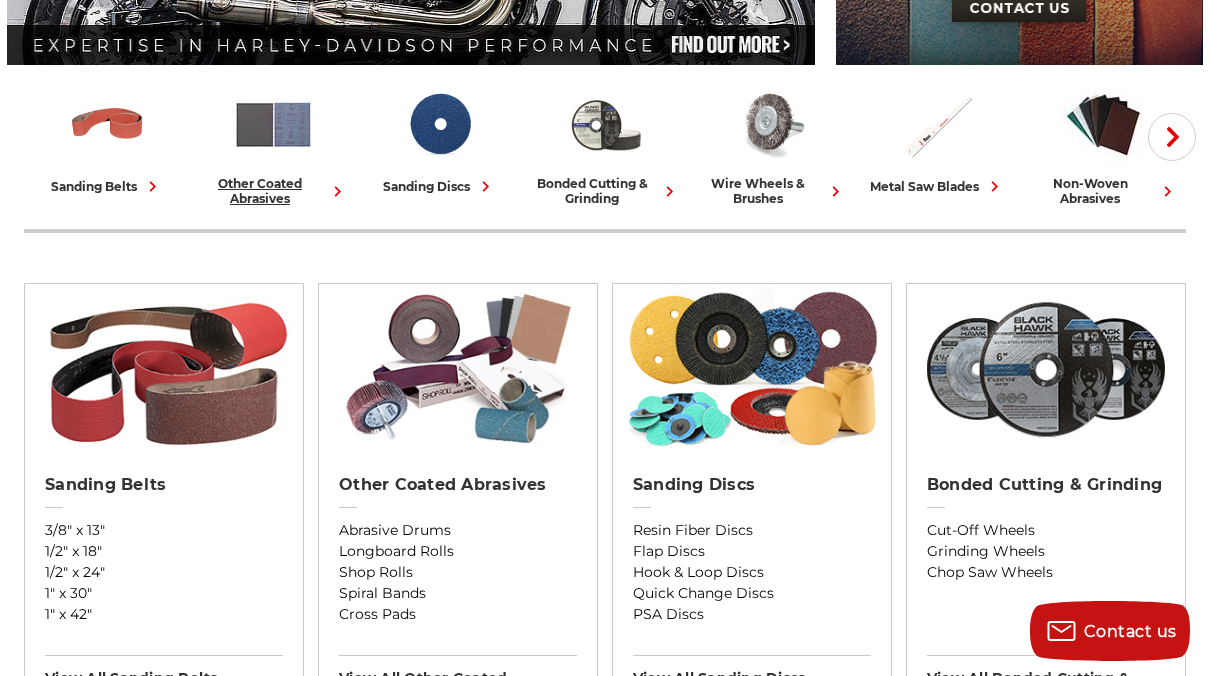 click at bounding box center [273, 124] 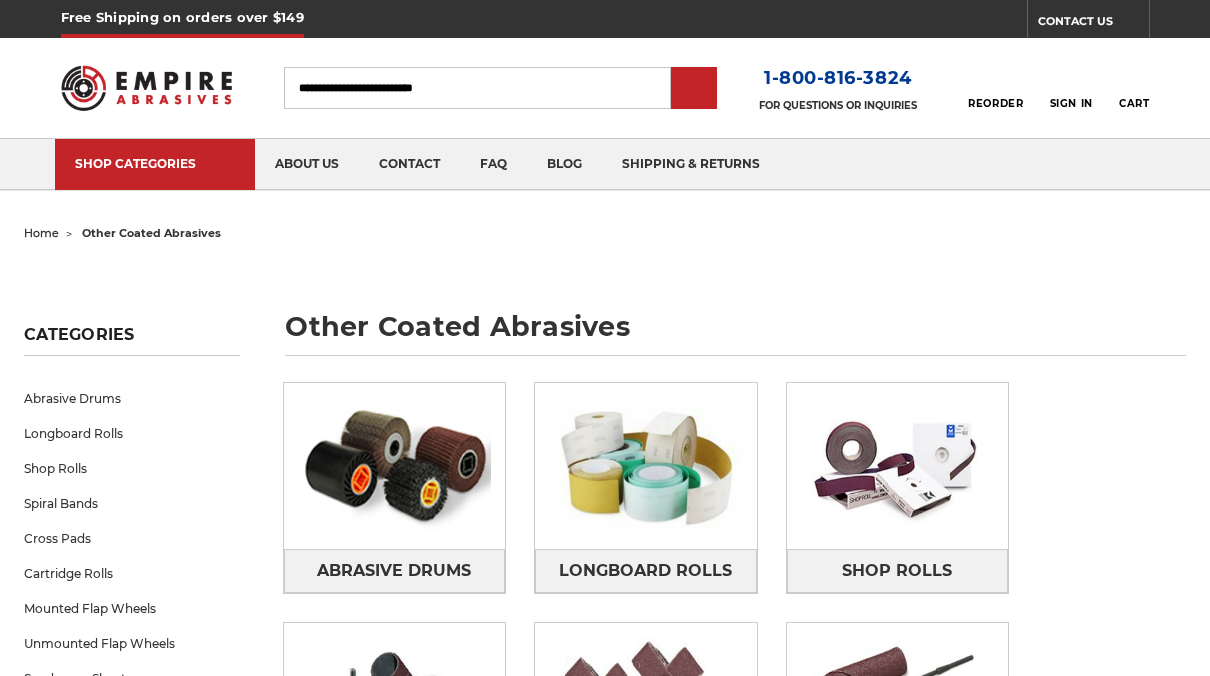 scroll, scrollTop: 0, scrollLeft: 0, axis: both 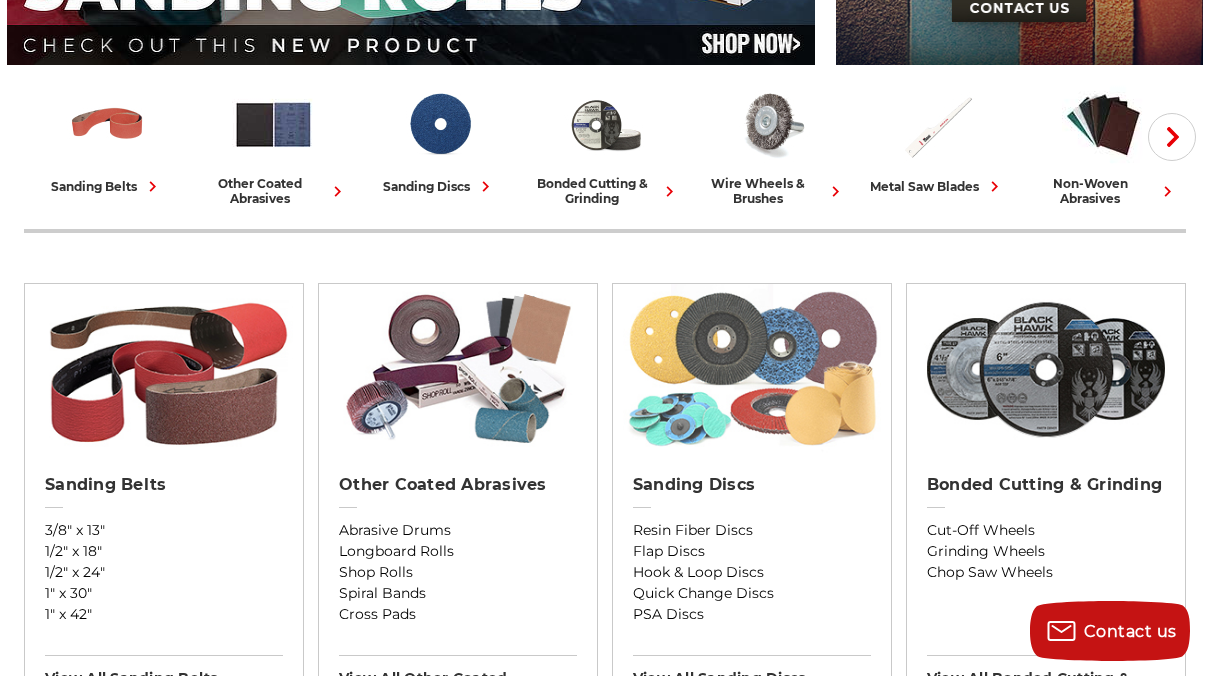 click at bounding box center [752, 369] 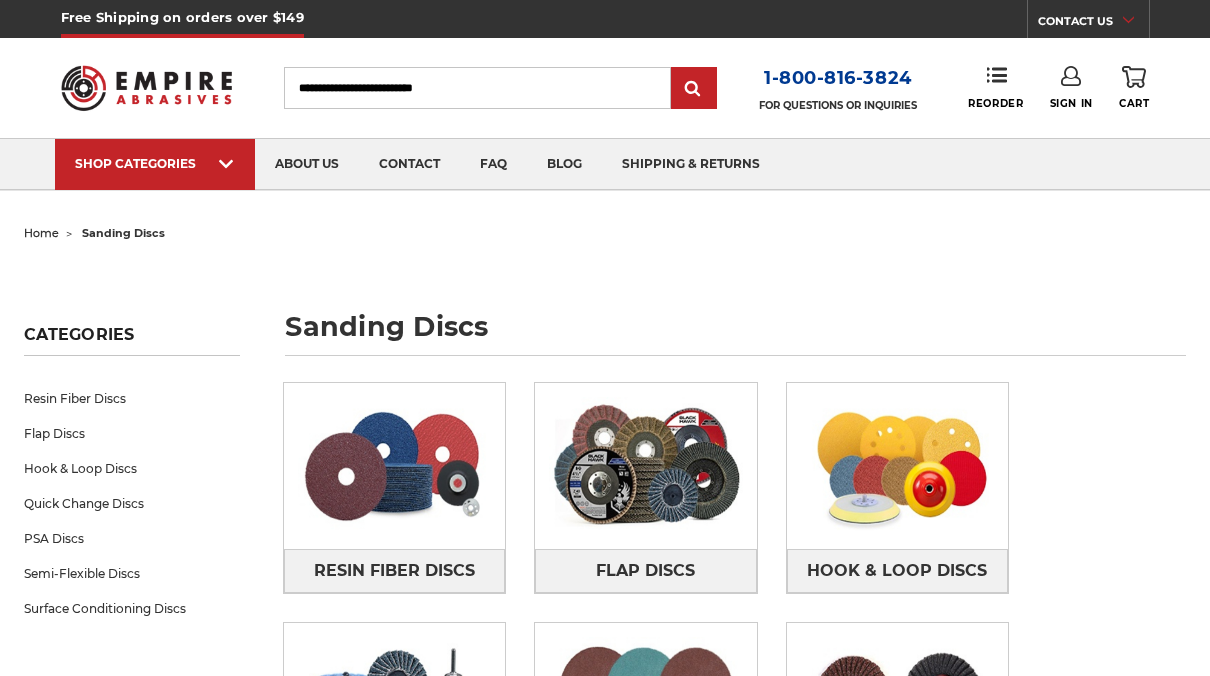 scroll, scrollTop: 0, scrollLeft: 0, axis: both 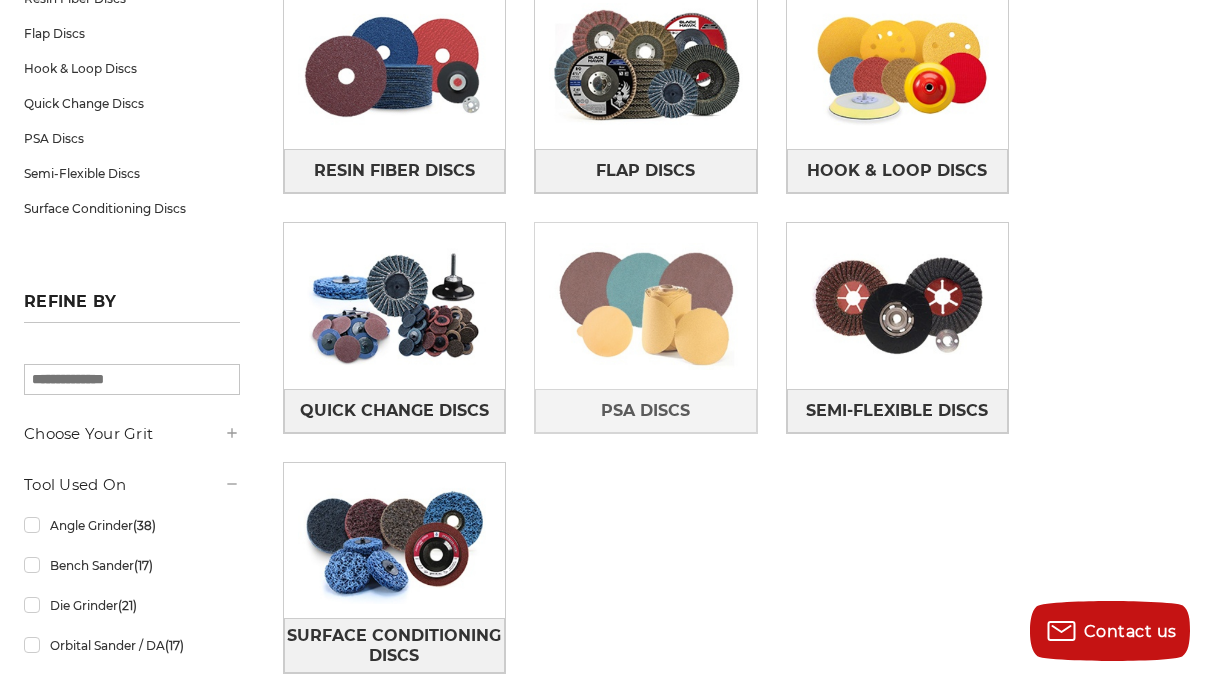 click at bounding box center (646, 306) 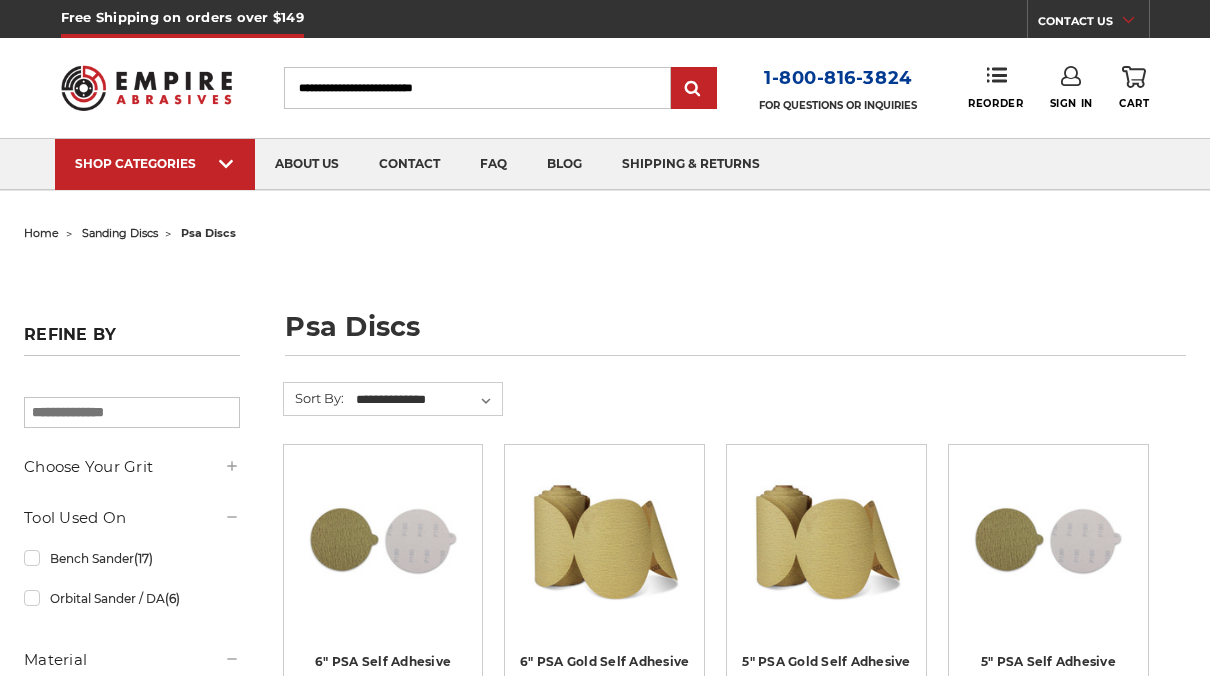 scroll, scrollTop: 0, scrollLeft: 0, axis: both 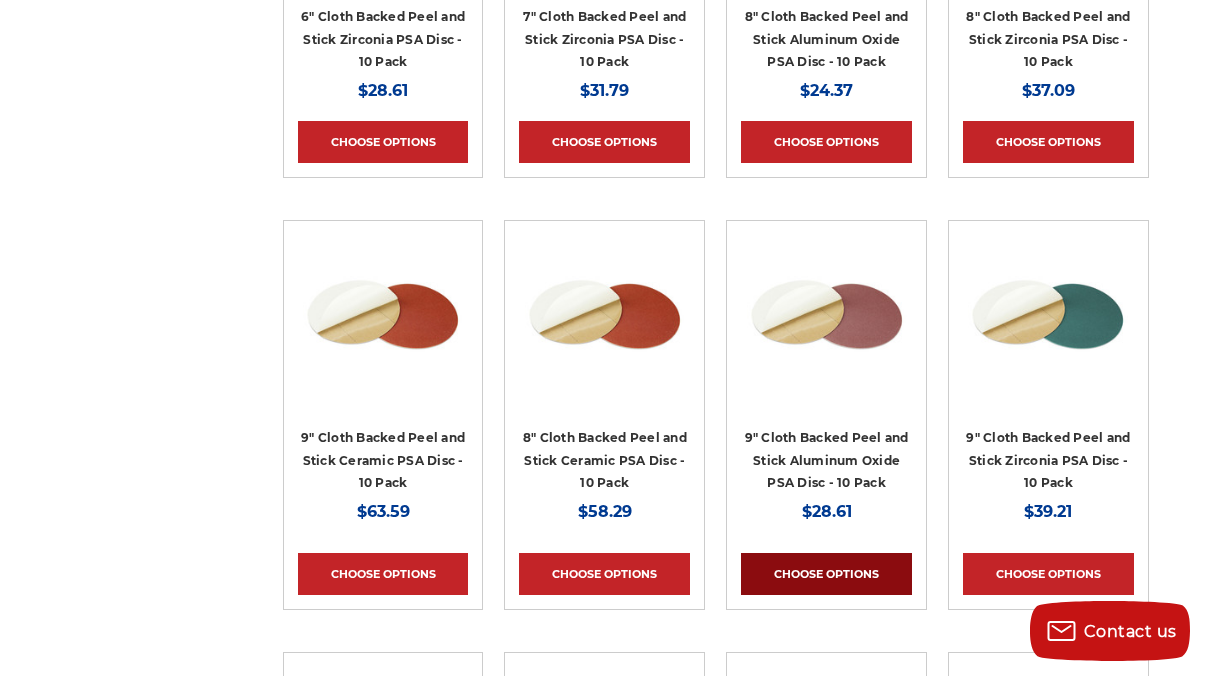 click on "Choose Options" at bounding box center (826, 574) 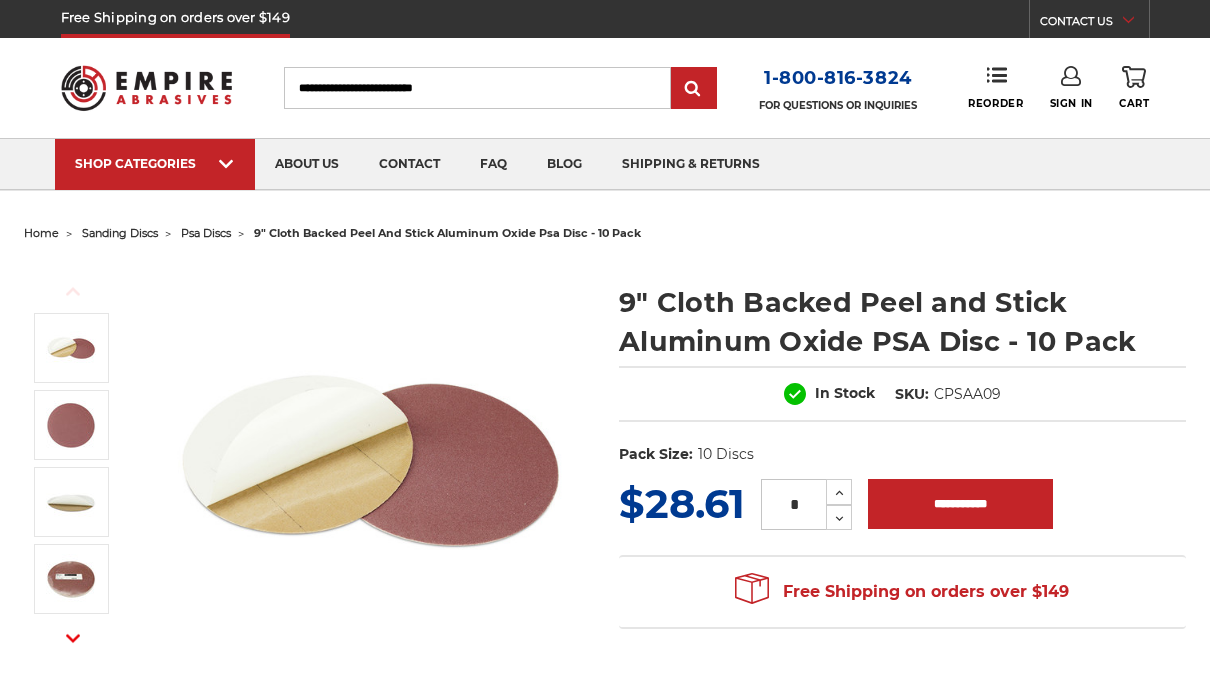 scroll, scrollTop: 0, scrollLeft: 0, axis: both 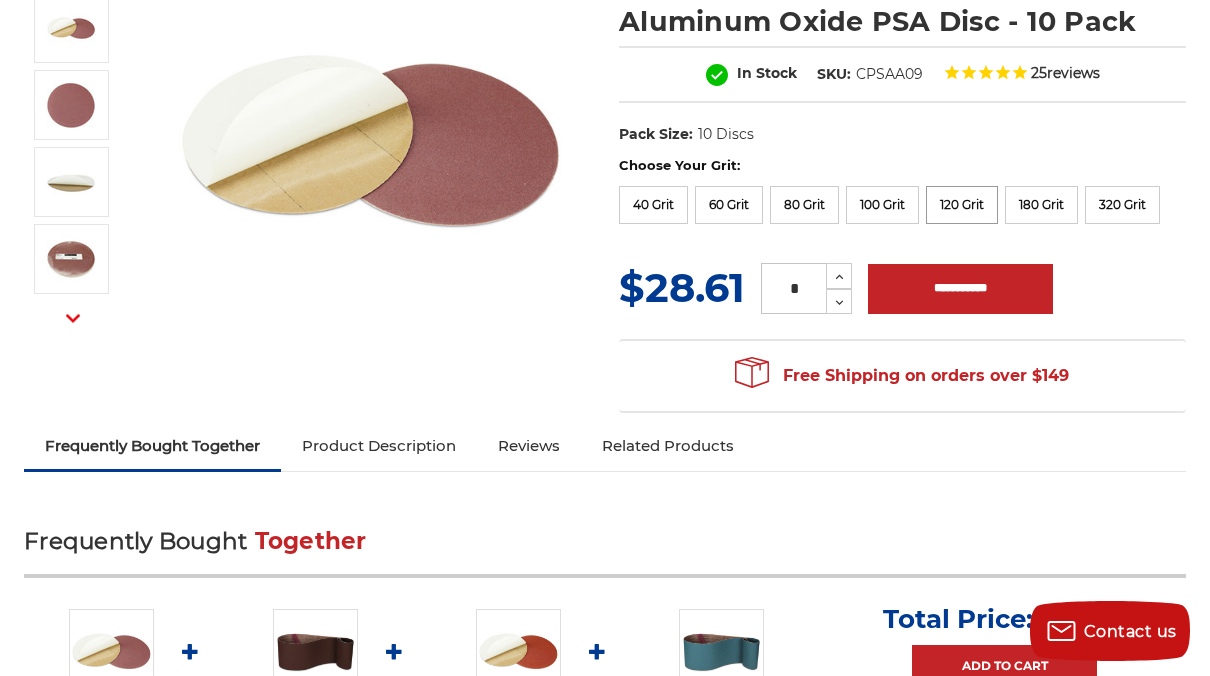 click on "120 Grit" at bounding box center [962, 205] 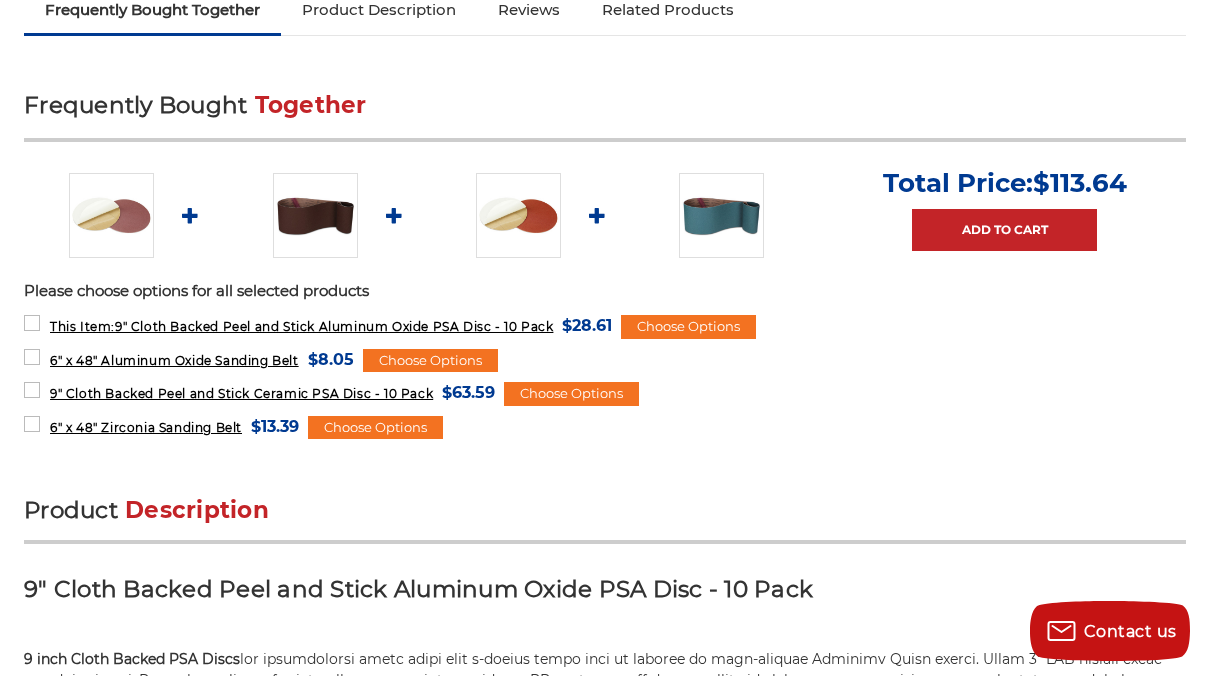 scroll, scrollTop: 764, scrollLeft: 0, axis: vertical 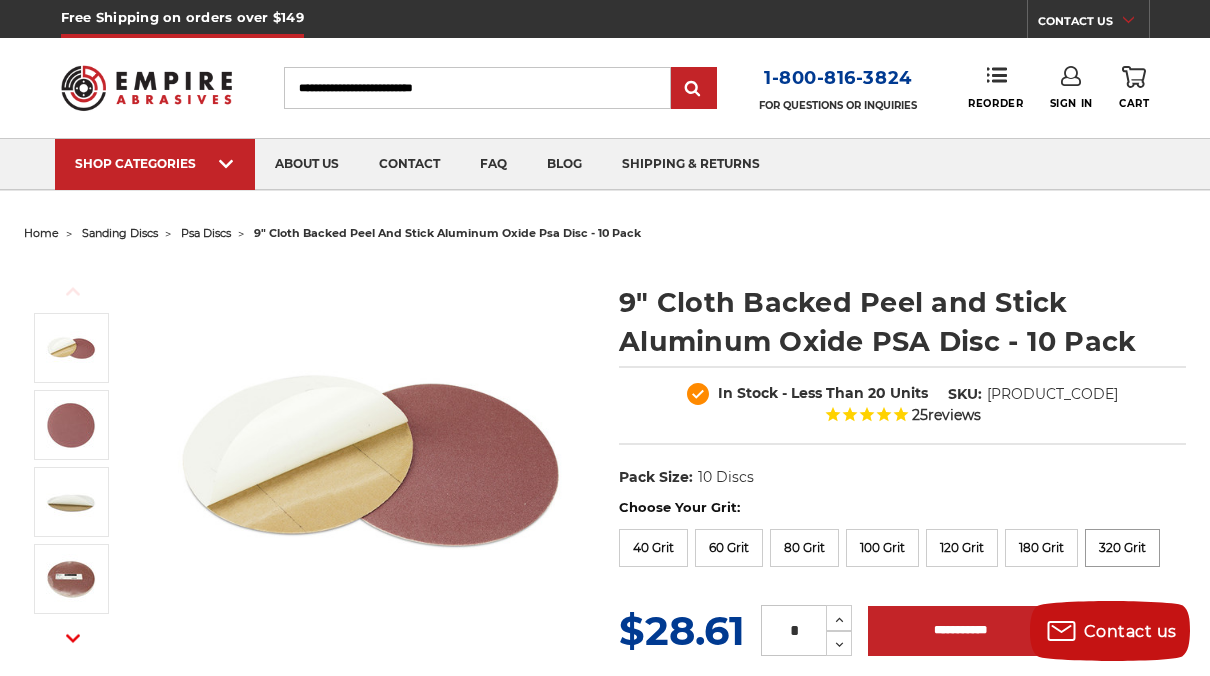 click on "320 Grit" at bounding box center [1122, 548] 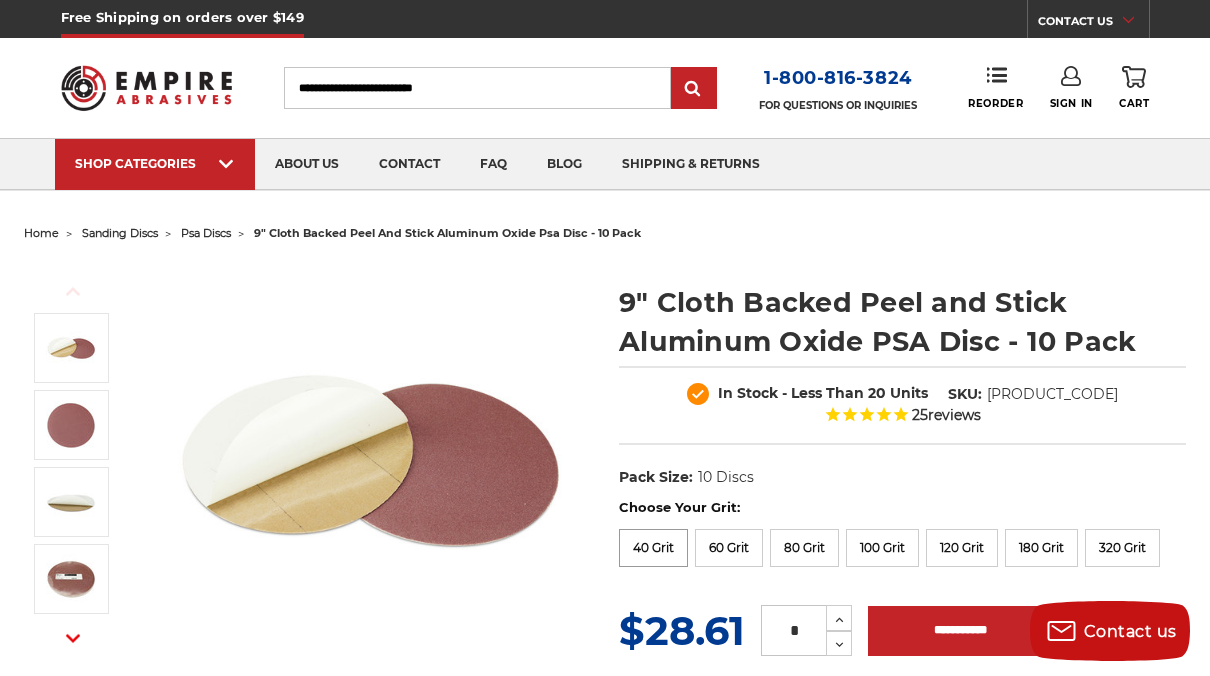 click on "40 Grit" at bounding box center [653, 548] 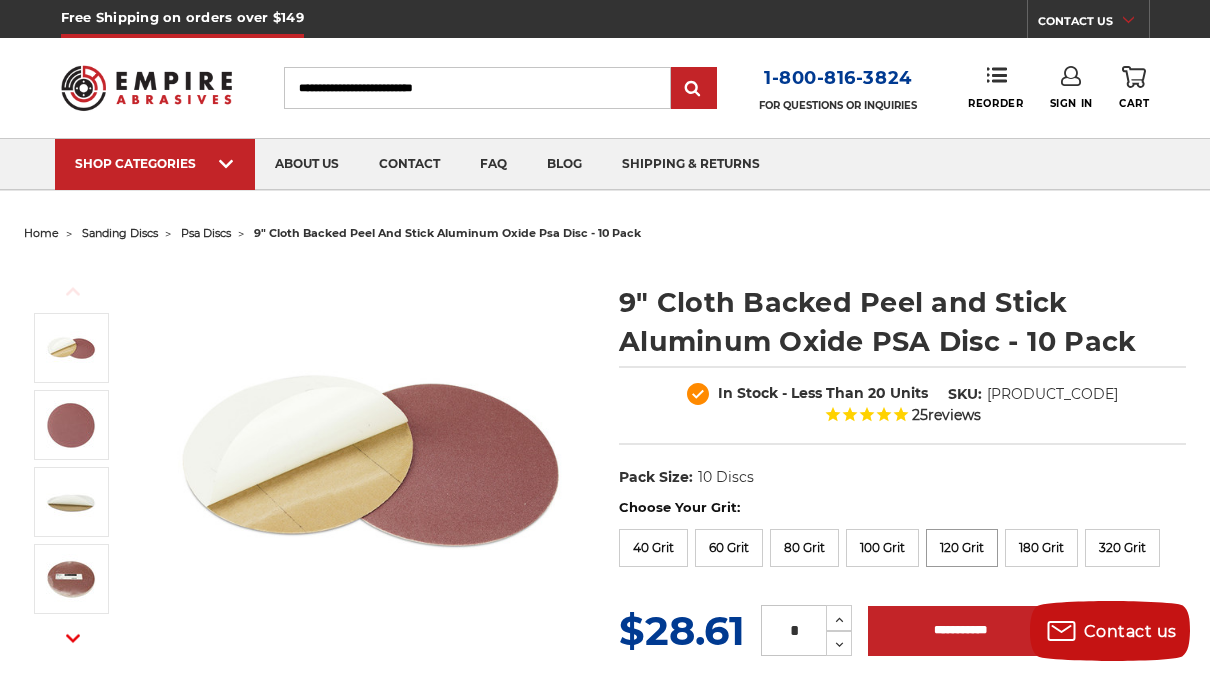 click on "120 Grit" at bounding box center (962, 548) 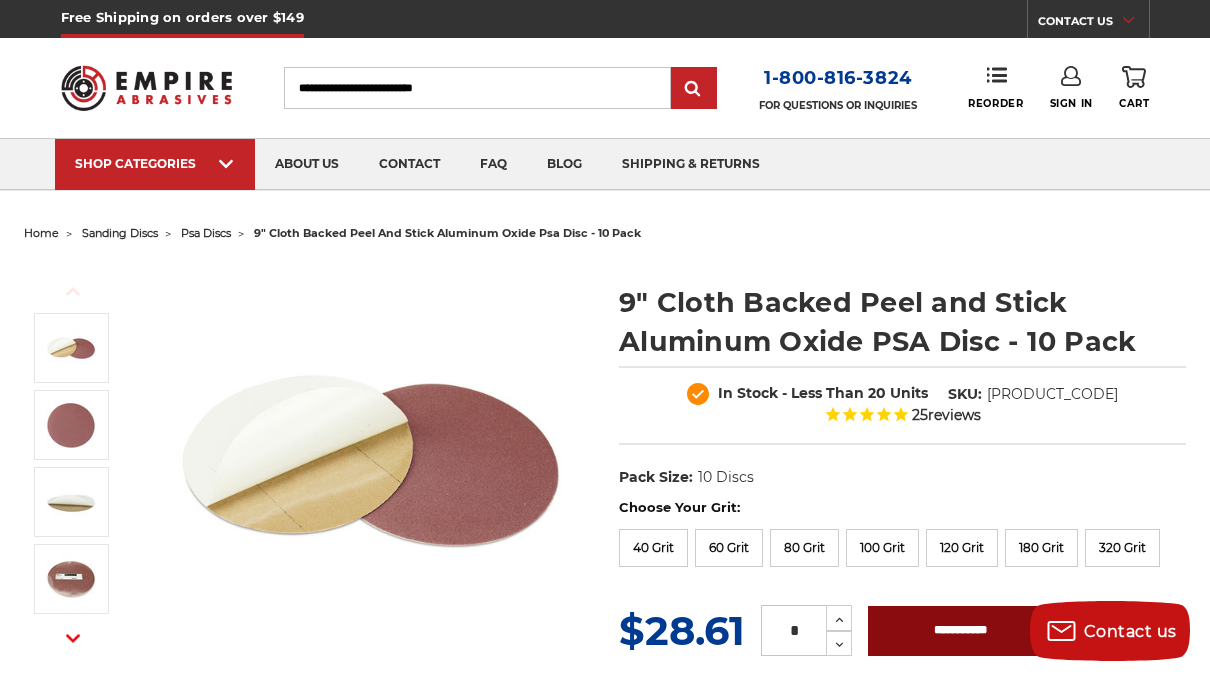 click on "**********" at bounding box center (960, 631) 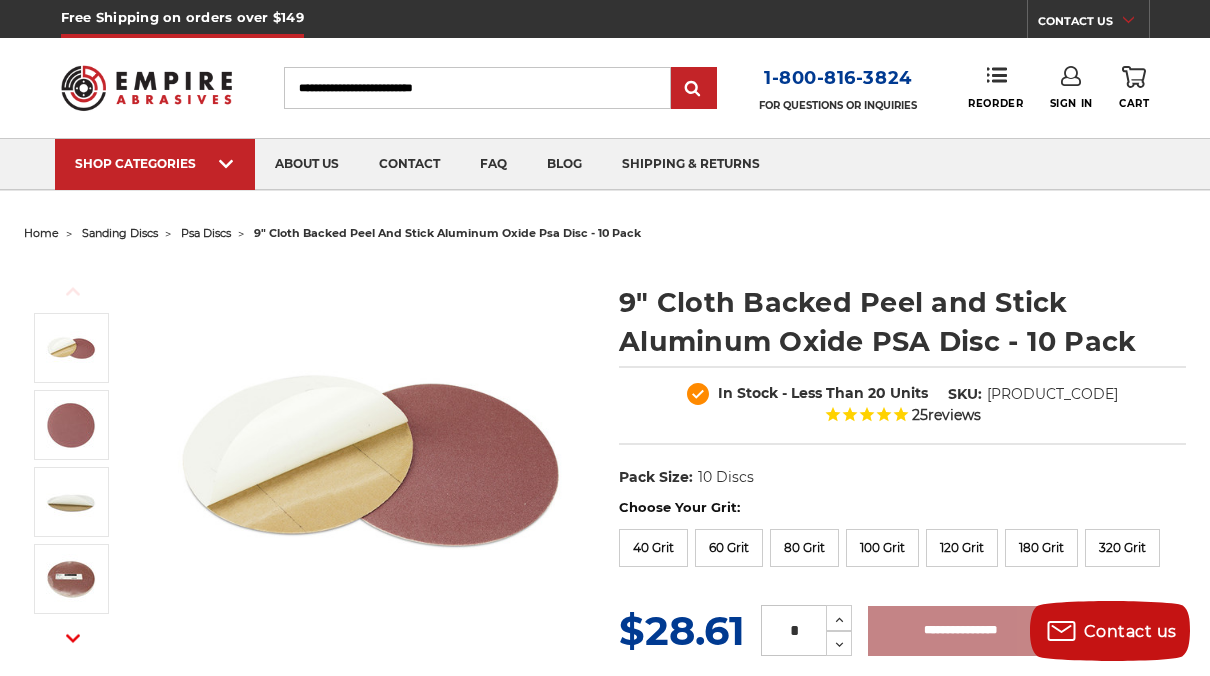 type on "**********" 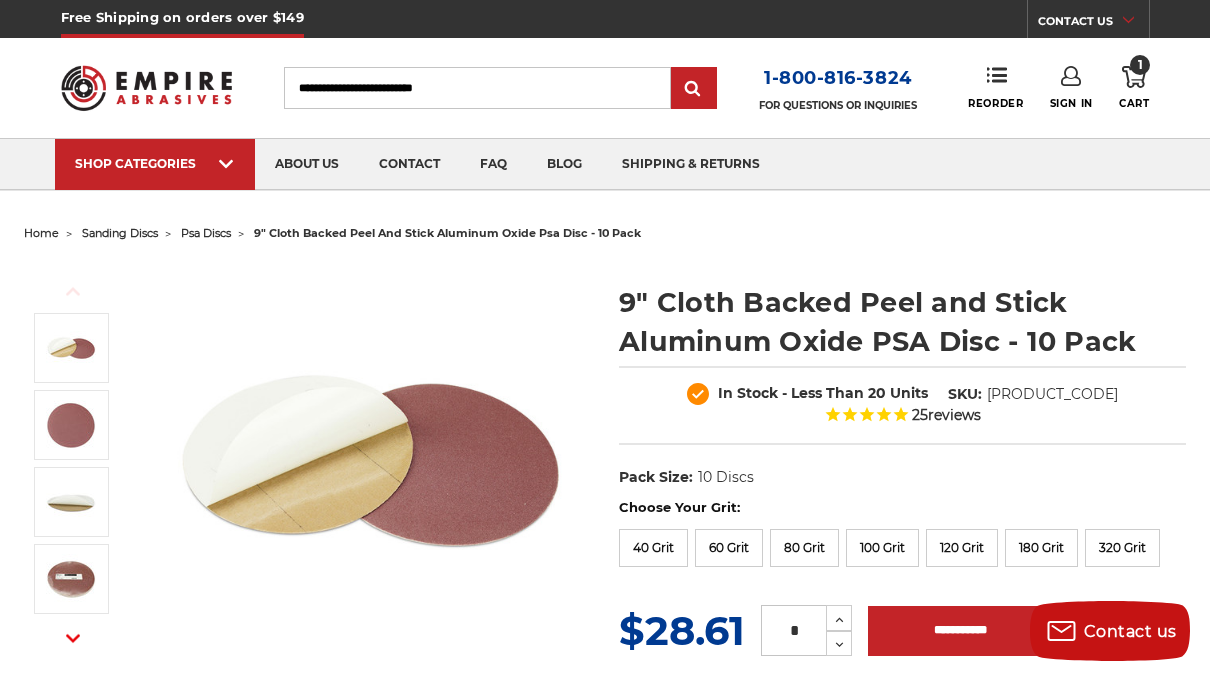 click on "1" at bounding box center [1140, 65] 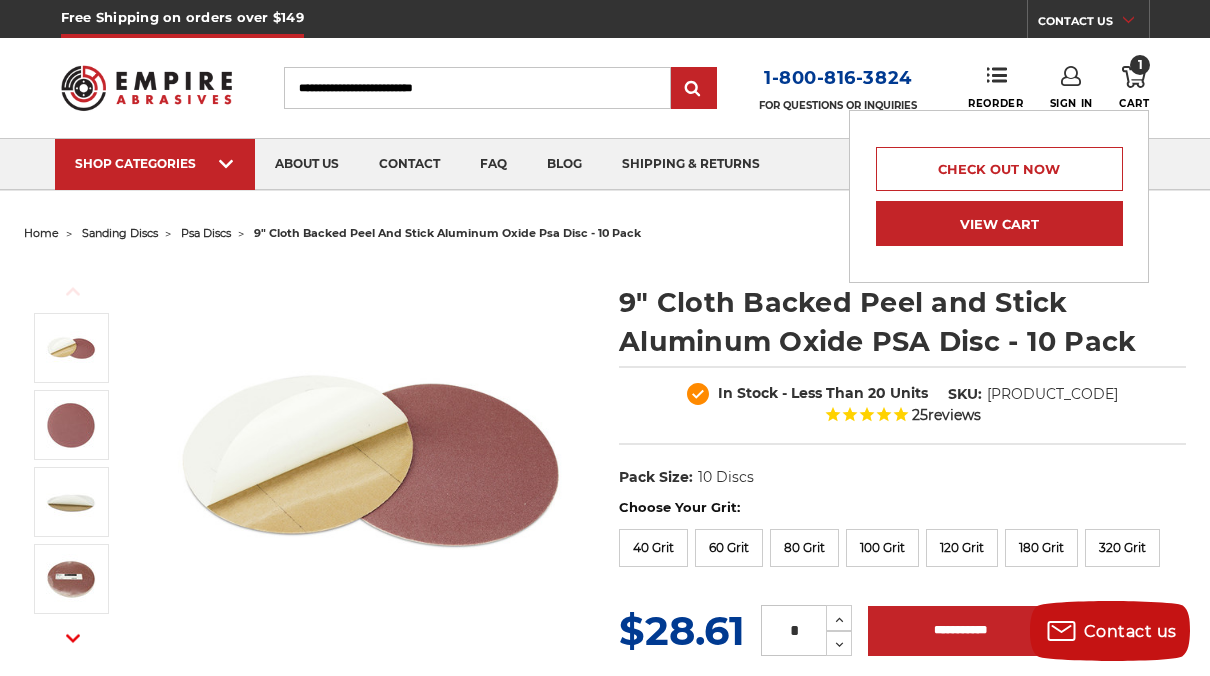 click on "View Cart" at bounding box center [999, 223] 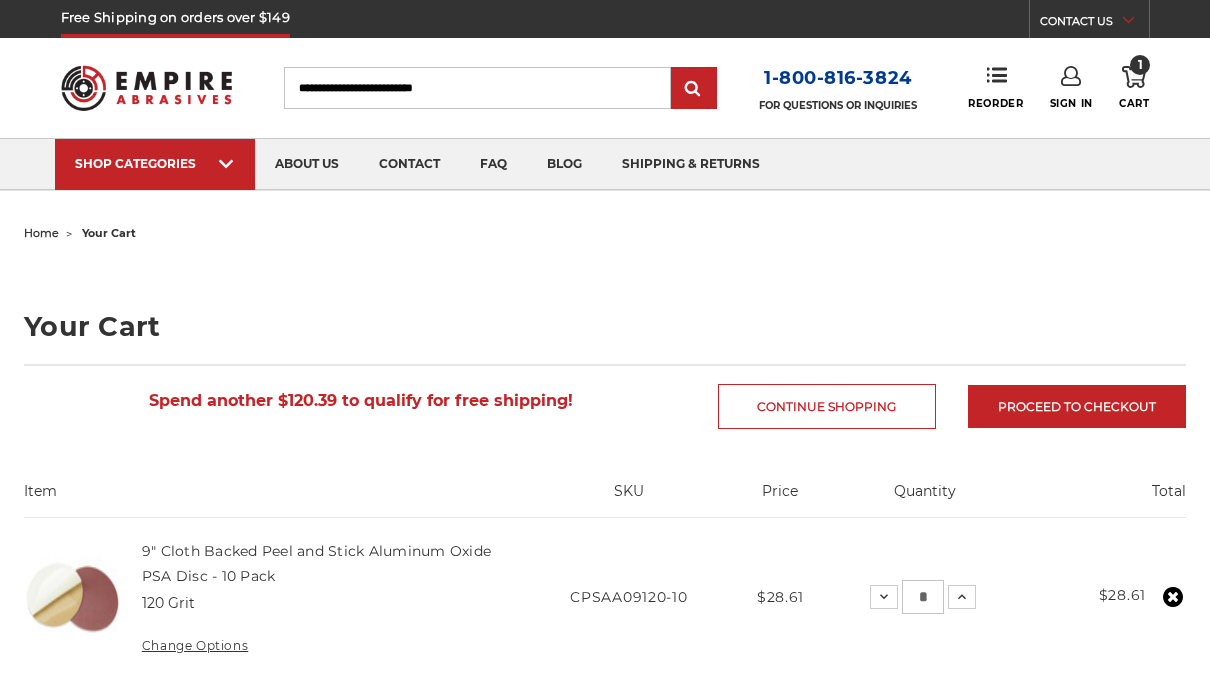 scroll, scrollTop: 0, scrollLeft: 0, axis: both 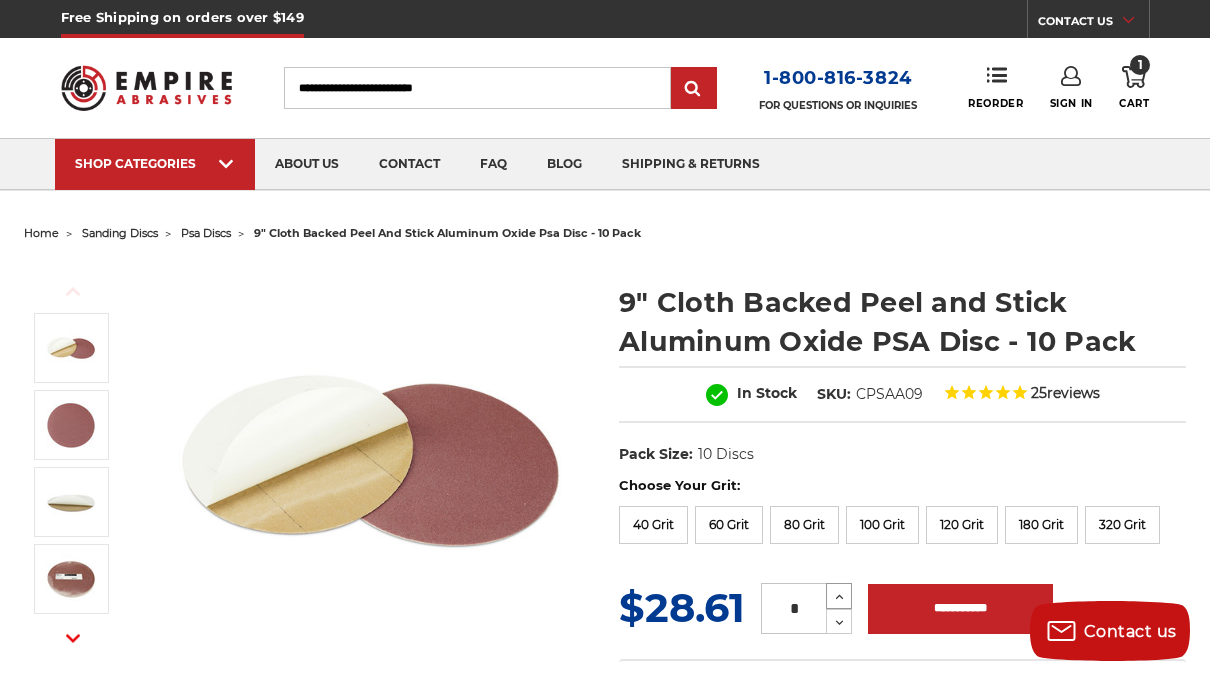 click 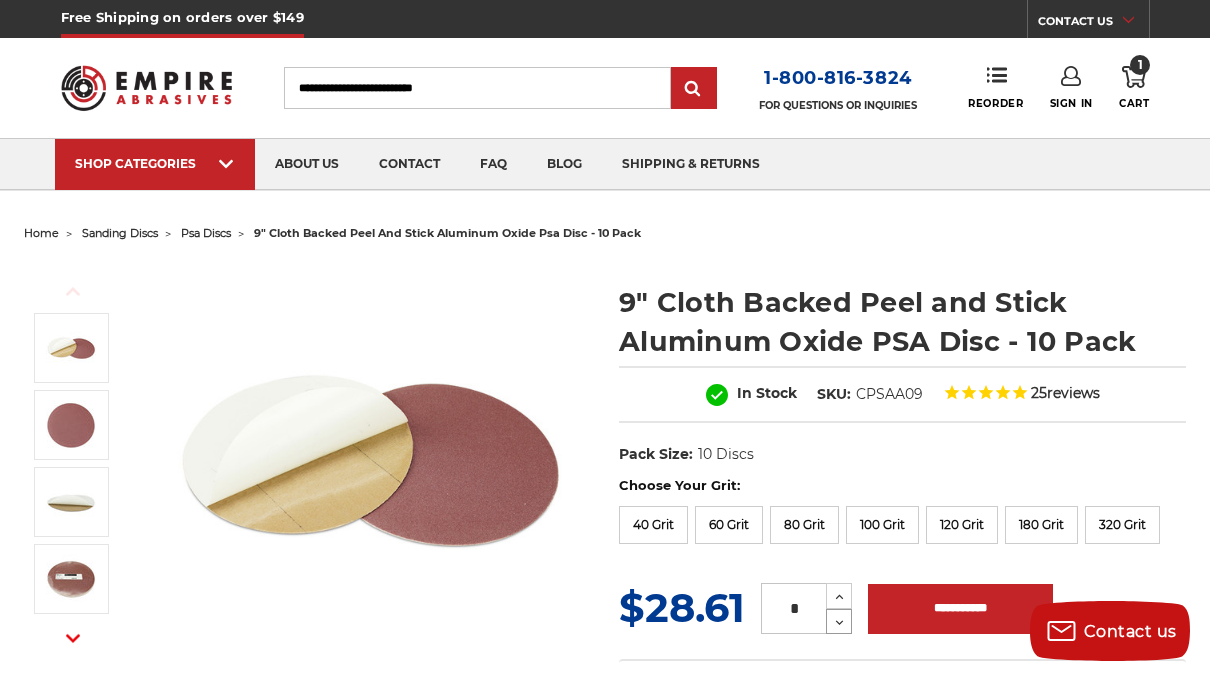 click 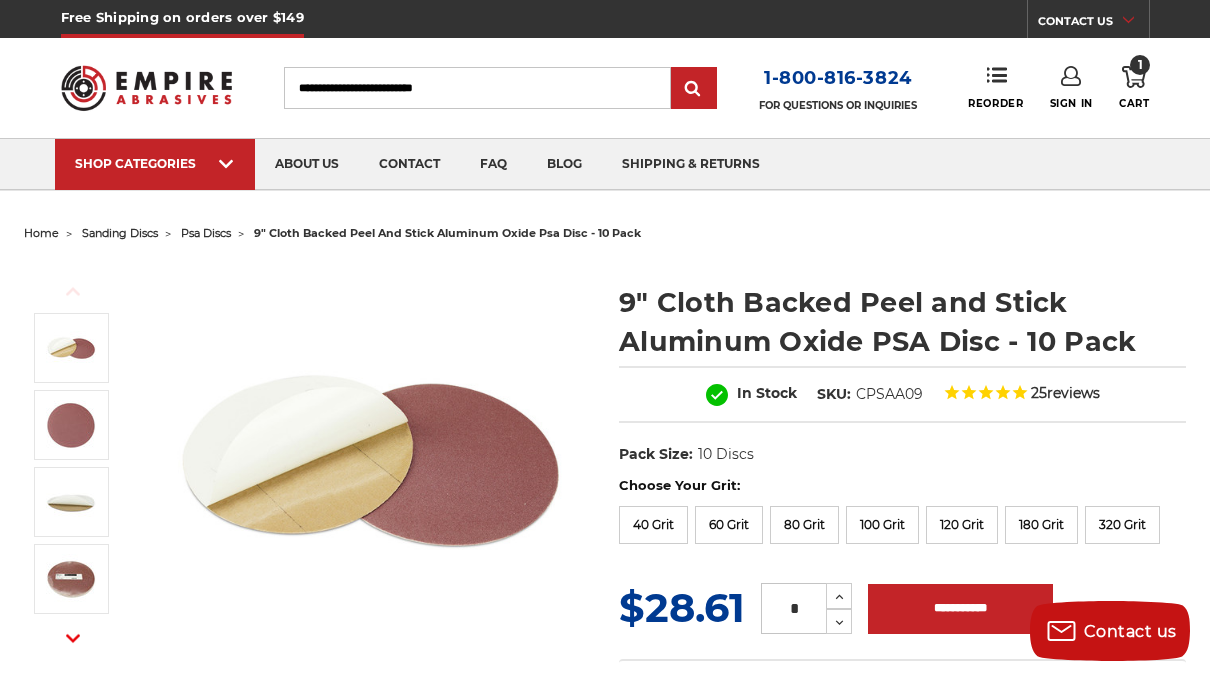 click 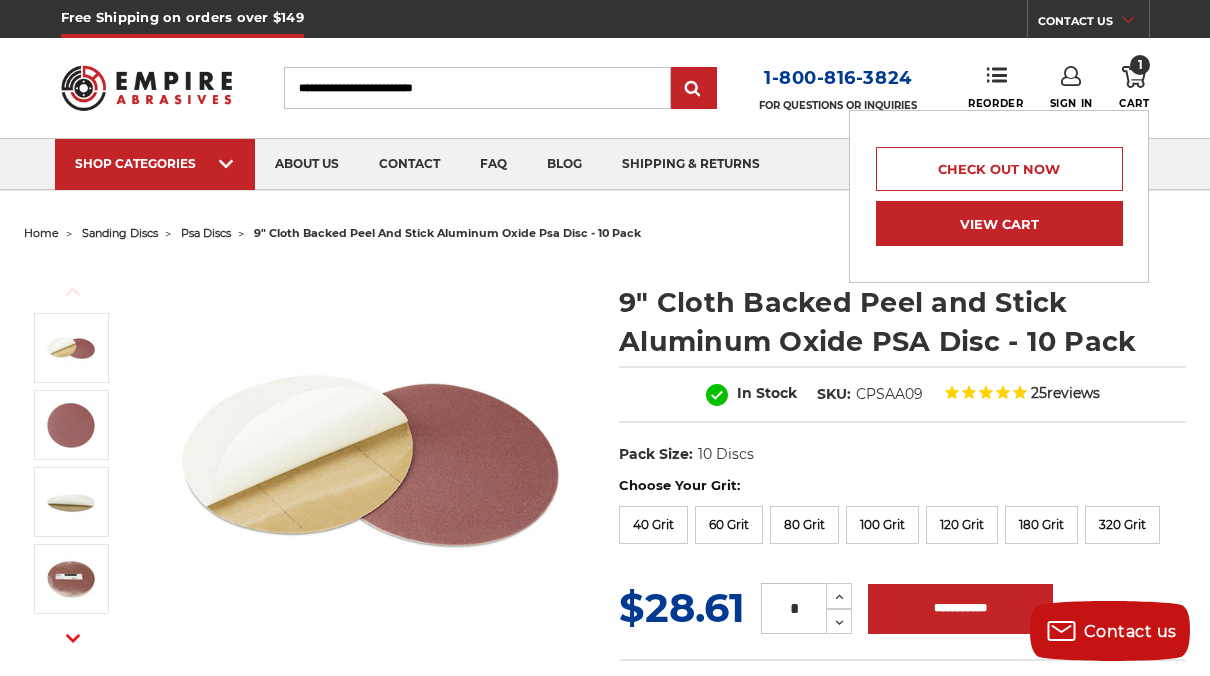 click on "View Cart" at bounding box center (999, 223) 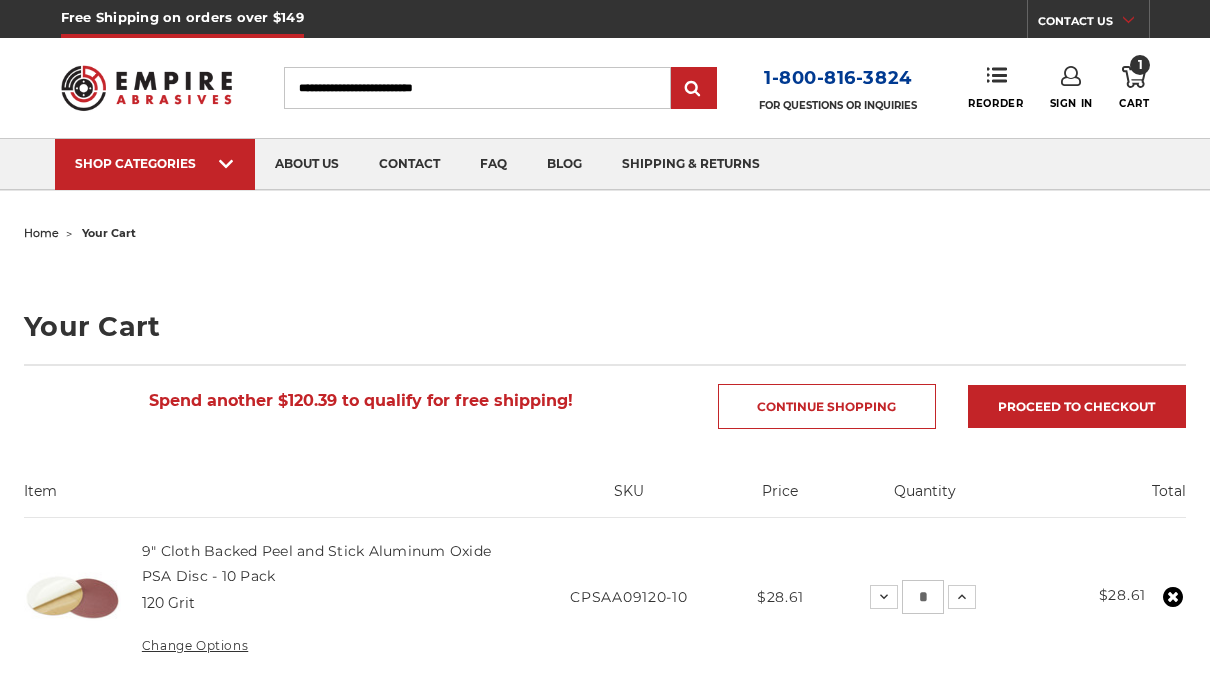 scroll, scrollTop: 0, scrollLeft: 0, axis: both 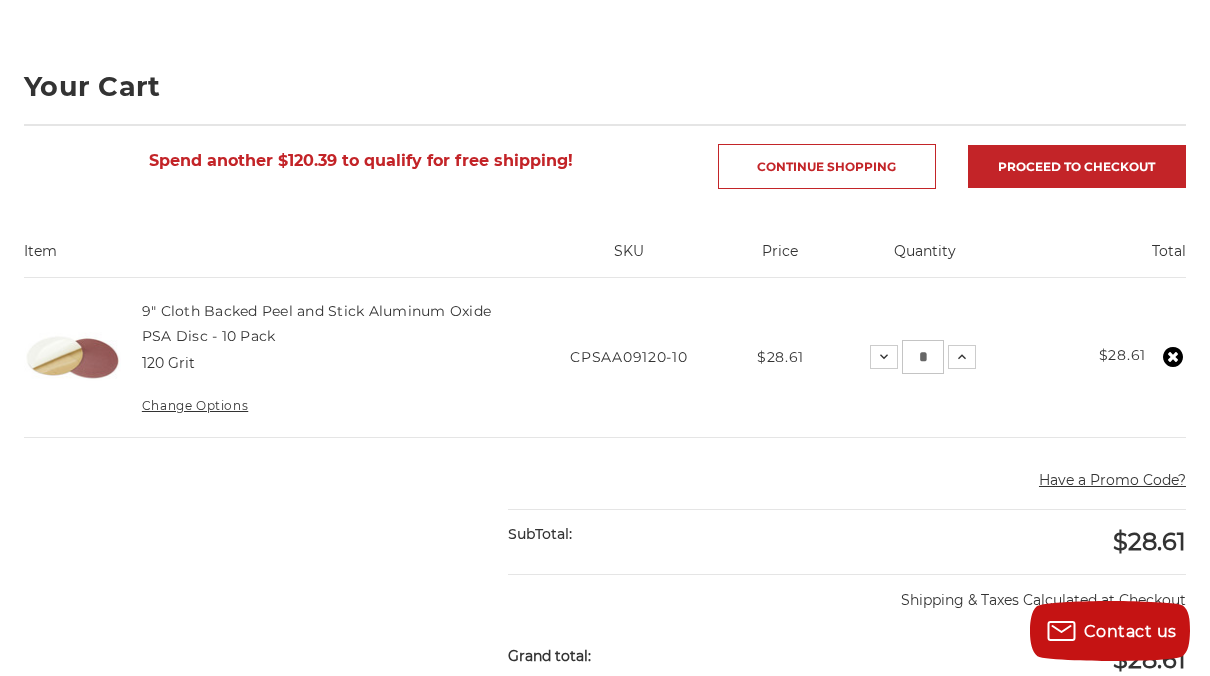 click 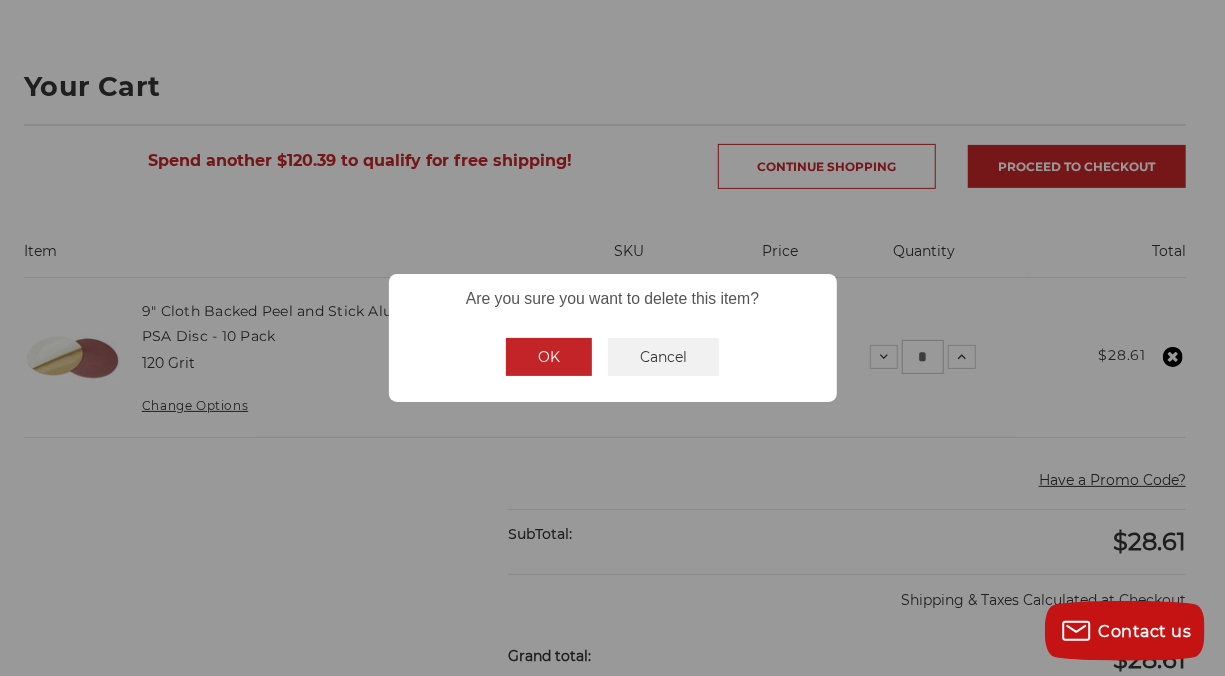 click on "OK" at bounding box center [549, 357] 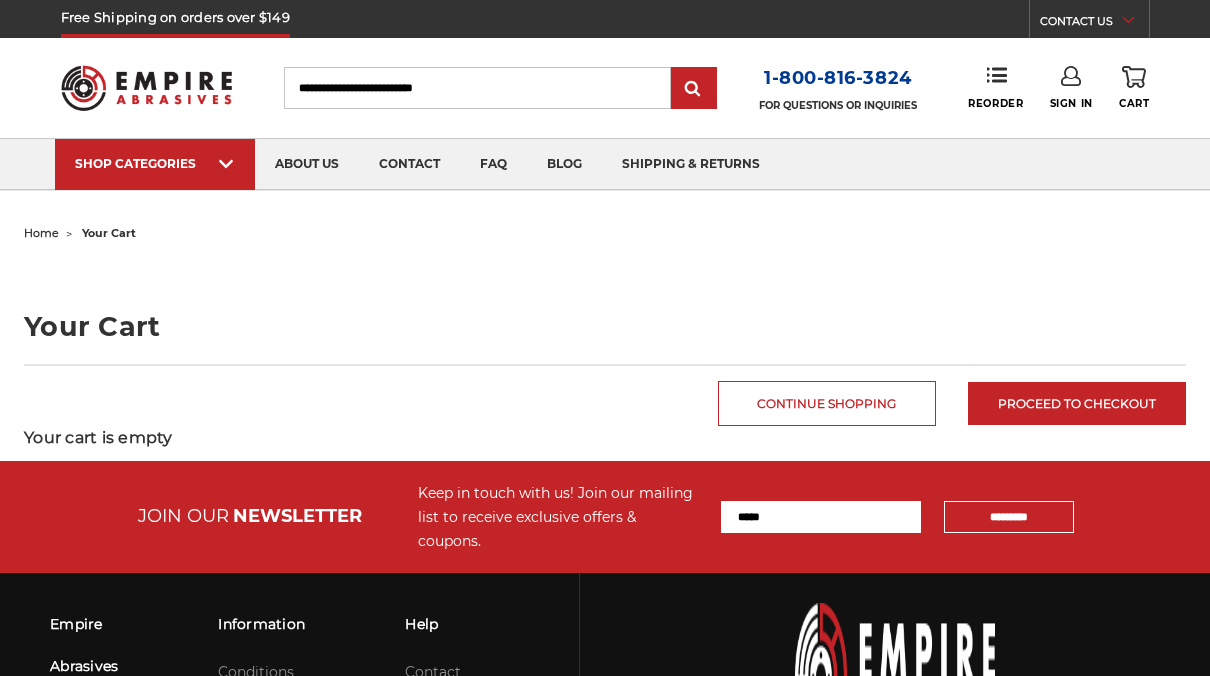 scroll, scrollTop: 0, scrollLeft: 0, axis: both 